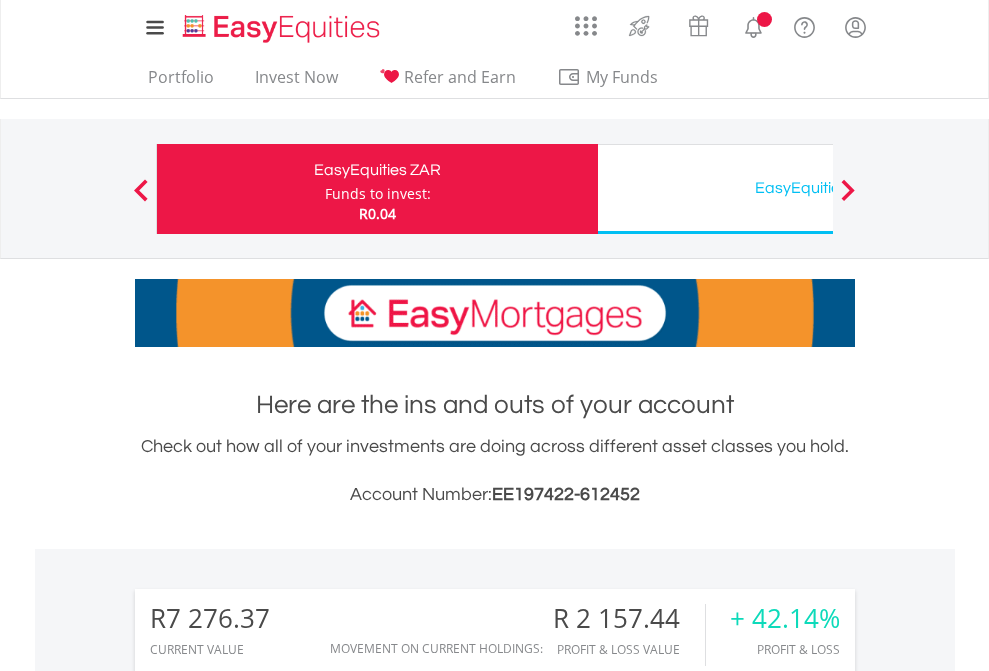 scroll, scrollTop: 0, scrollLeft: 0, axis: both 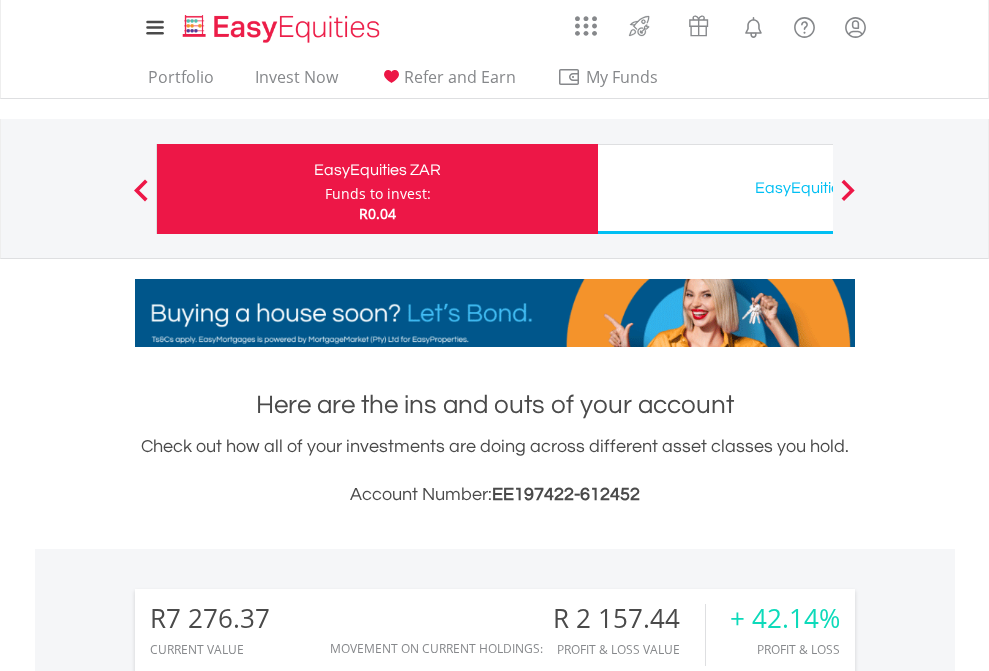 click on "Funds to invest:" at bounding box center (378, 194) 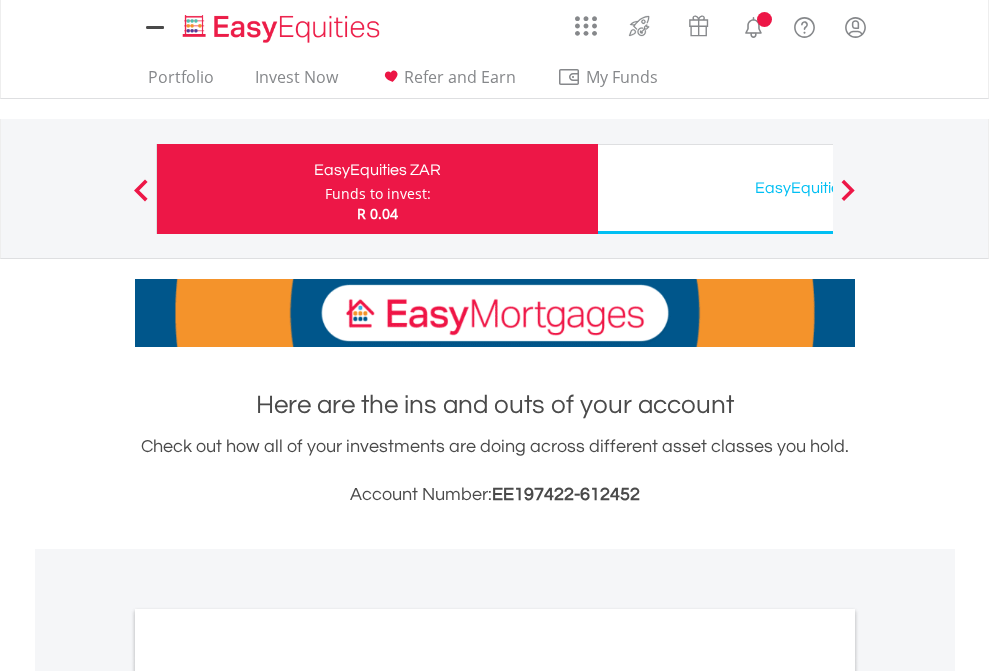 scroll, scrollTop: 0, scrollLeft: 0, axis: both 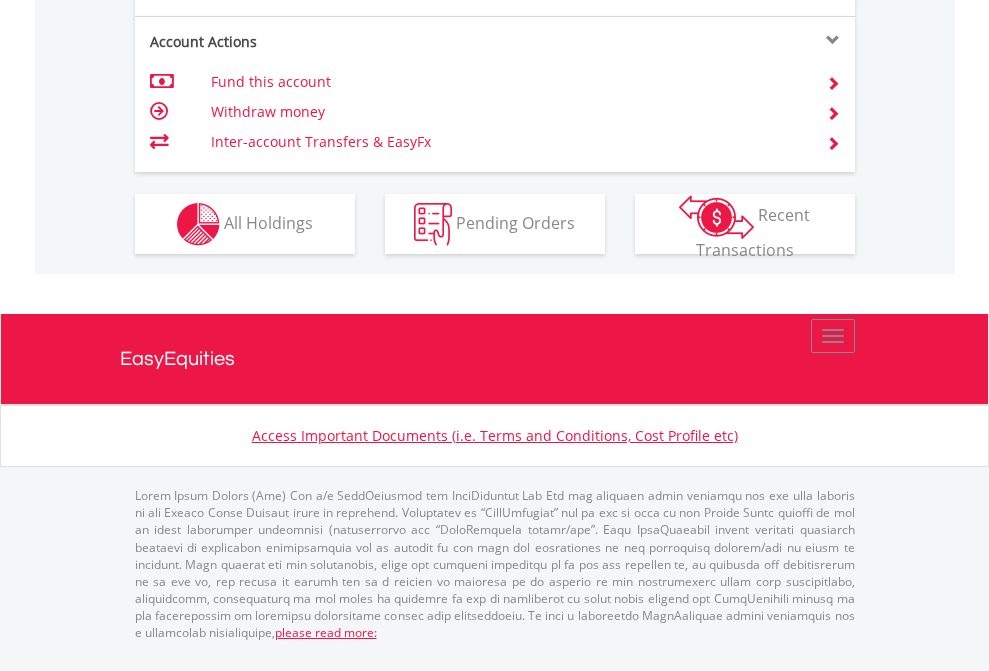 click on "Investment types" at bounding box center (706, -337) 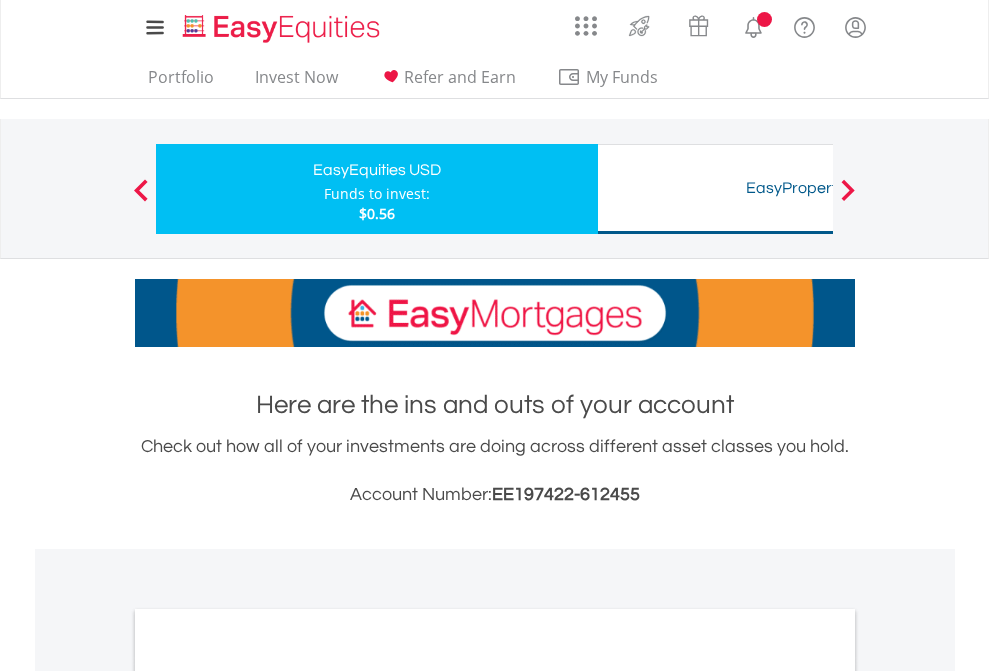 scroll, scrollTop: 0, scrollLeft: 0, axis: both 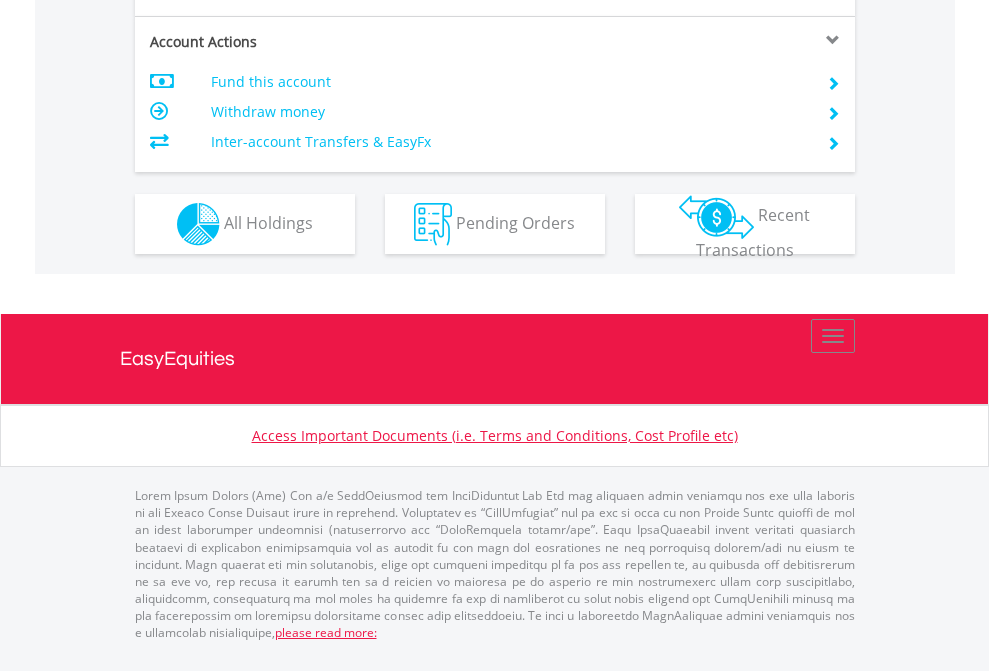 click on "Investment types" at bounding box center [706, -337] 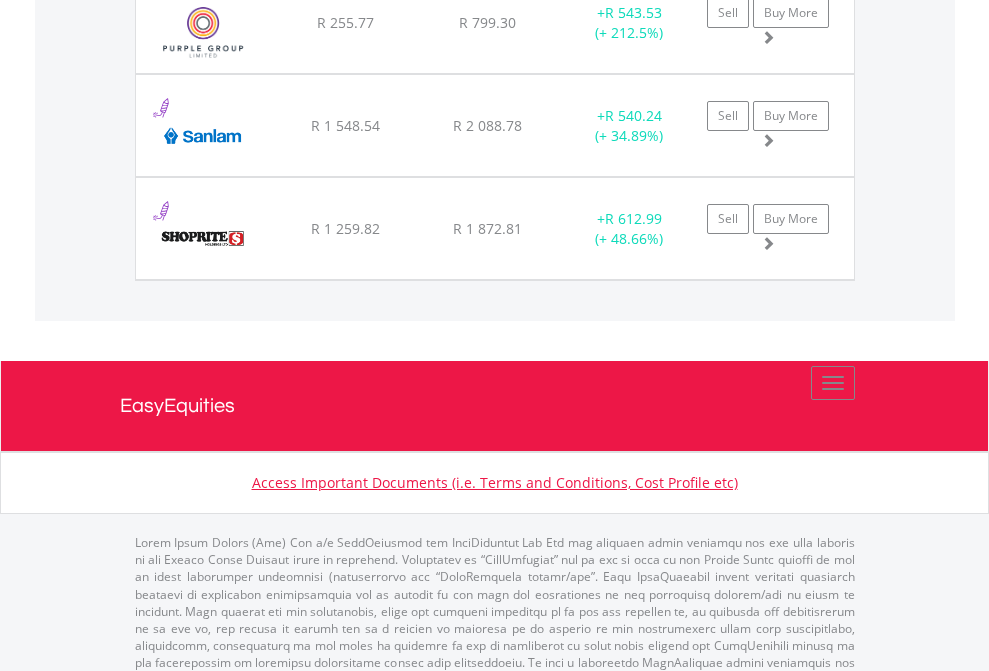 click on "EasyEquities USD" at bounding box center (818, -1745) 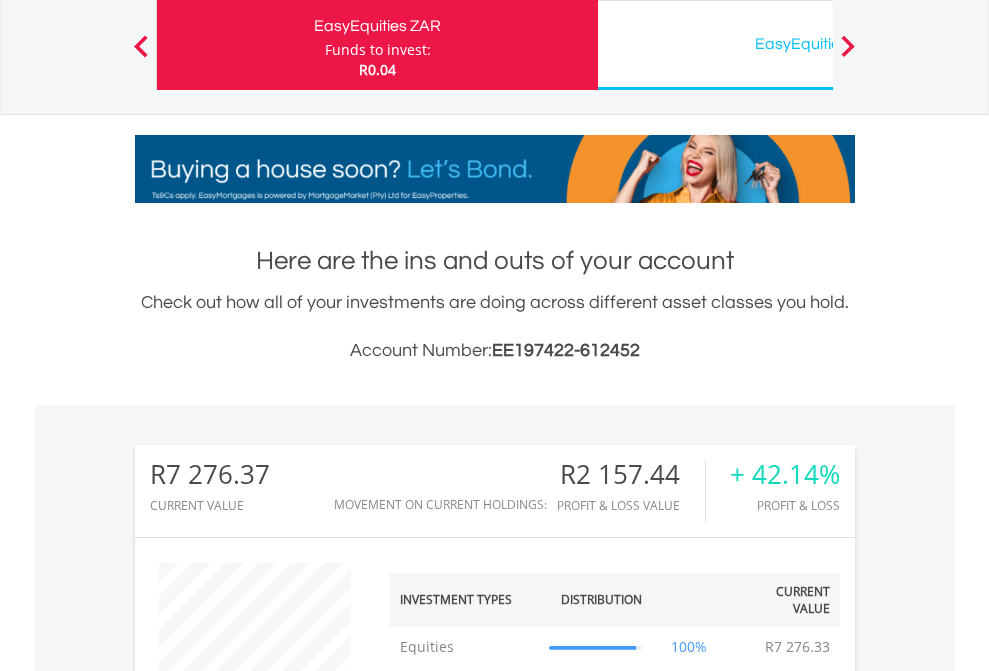 click on "All Holdings" at bounding box center [268, 1322] 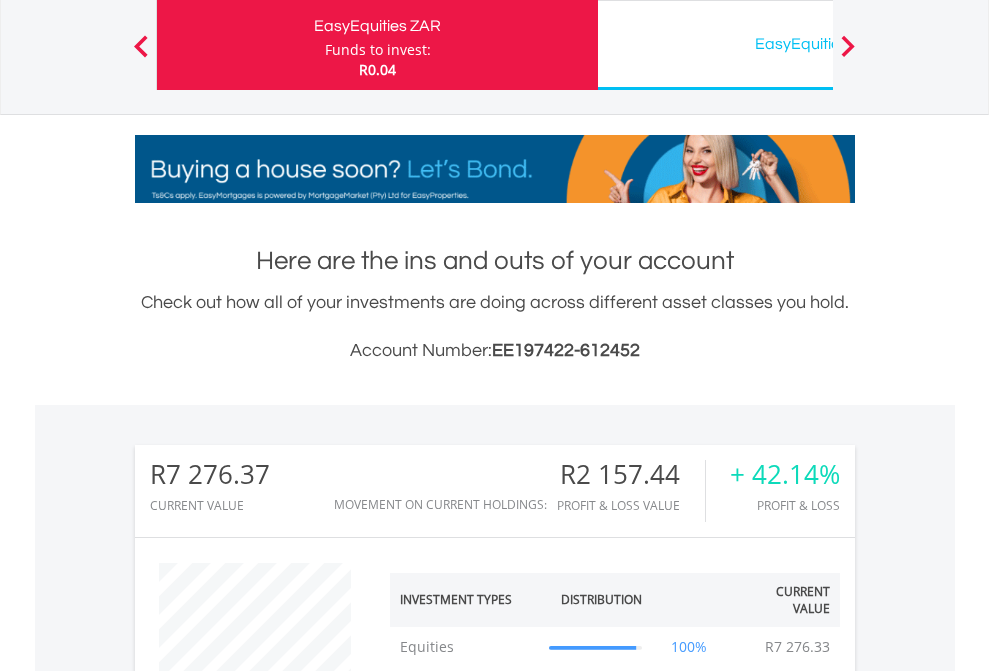 scroll, scrollTop: 1493, scrollLeft: 0, axis: vertical 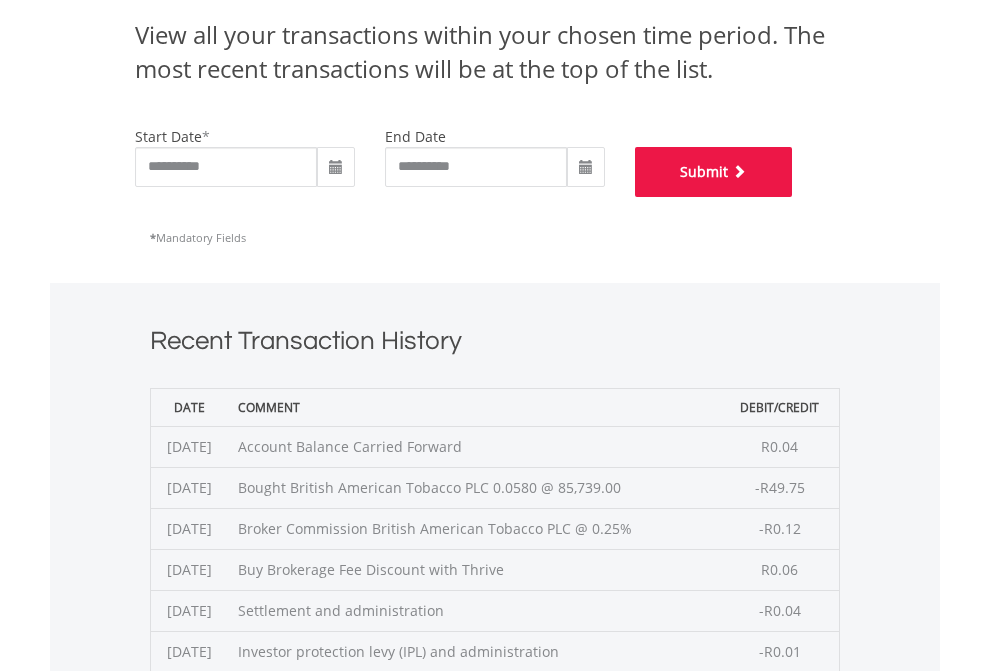 click on "Submit" at bounding box center [714, 172] 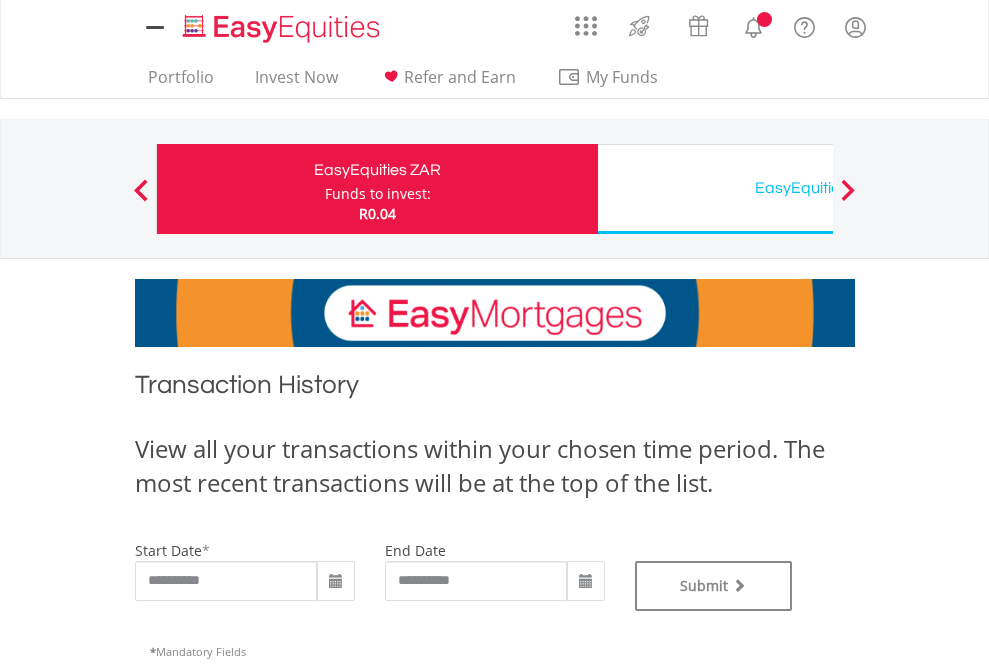scroll, scrollTop: 0, scrollLeft: 0, axis: both 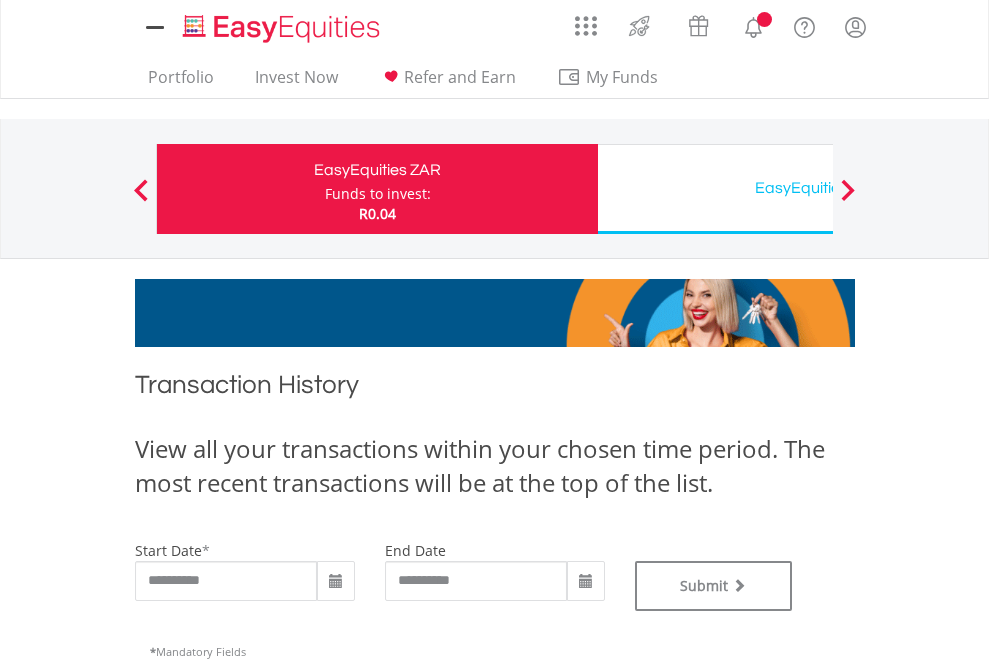 click on "EasyEquities USD" at bounding box center [818, 188] 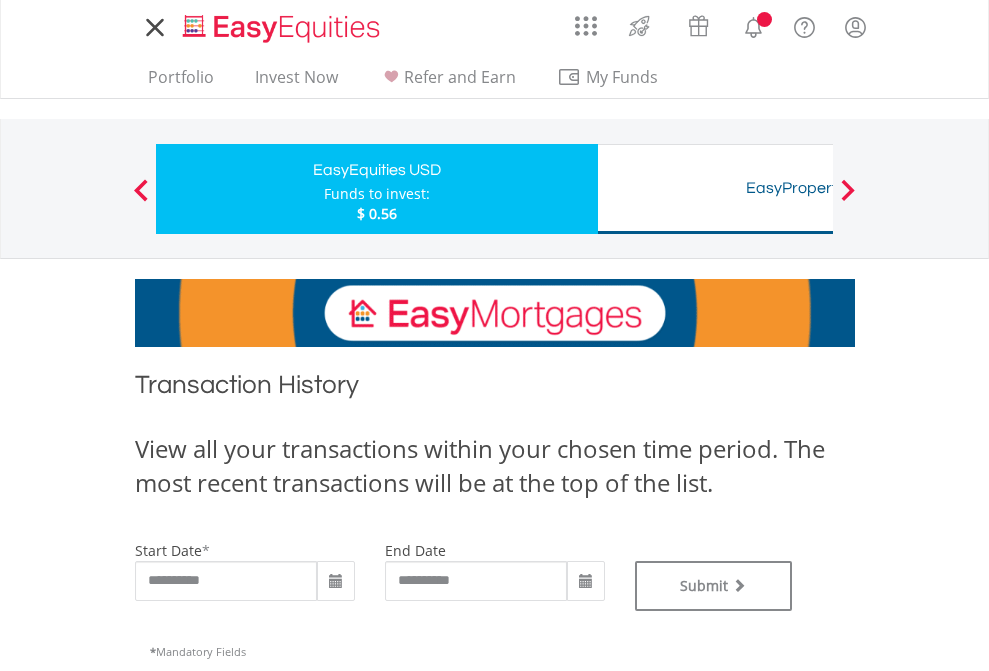 scroll, scrollTop: 0, scrollLeft: 0, axis: both 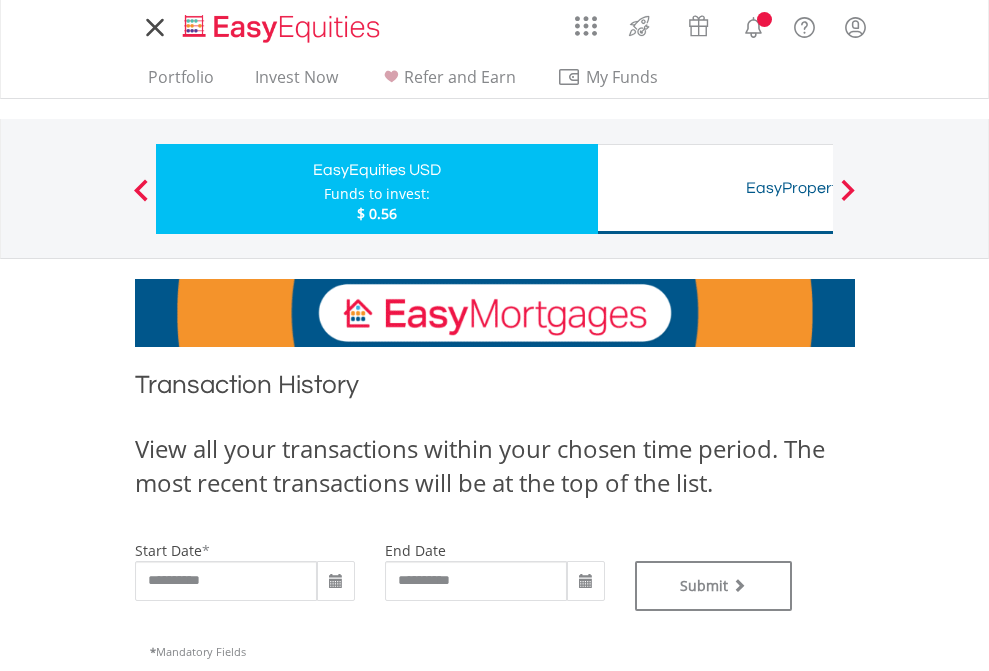 type on "**********" 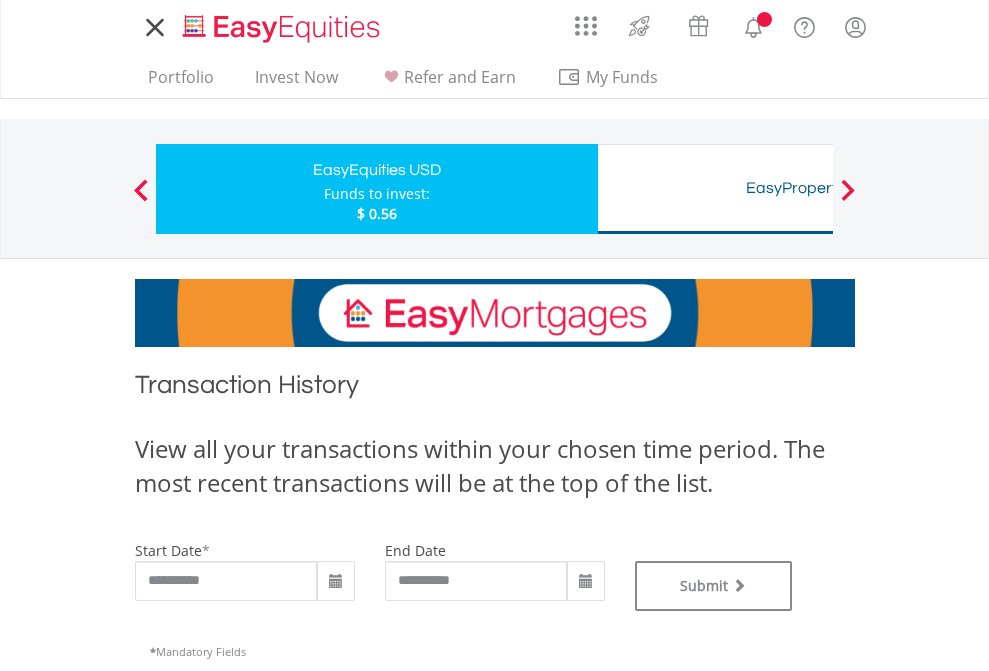 type on "**********" 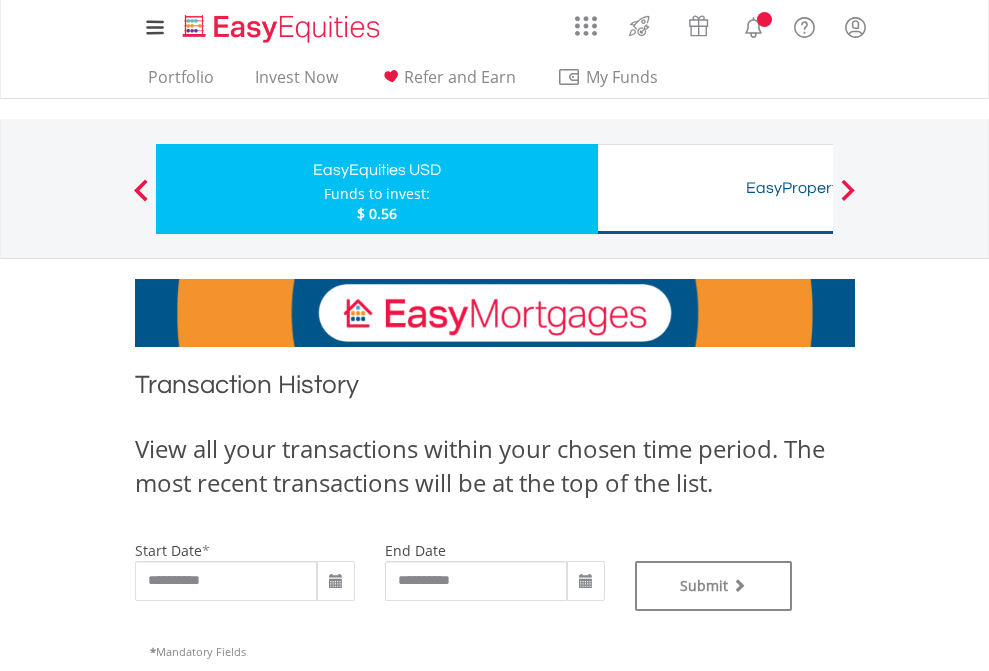 scroll, scrollTop: 811, scrollLeft: 0, axis: vertical 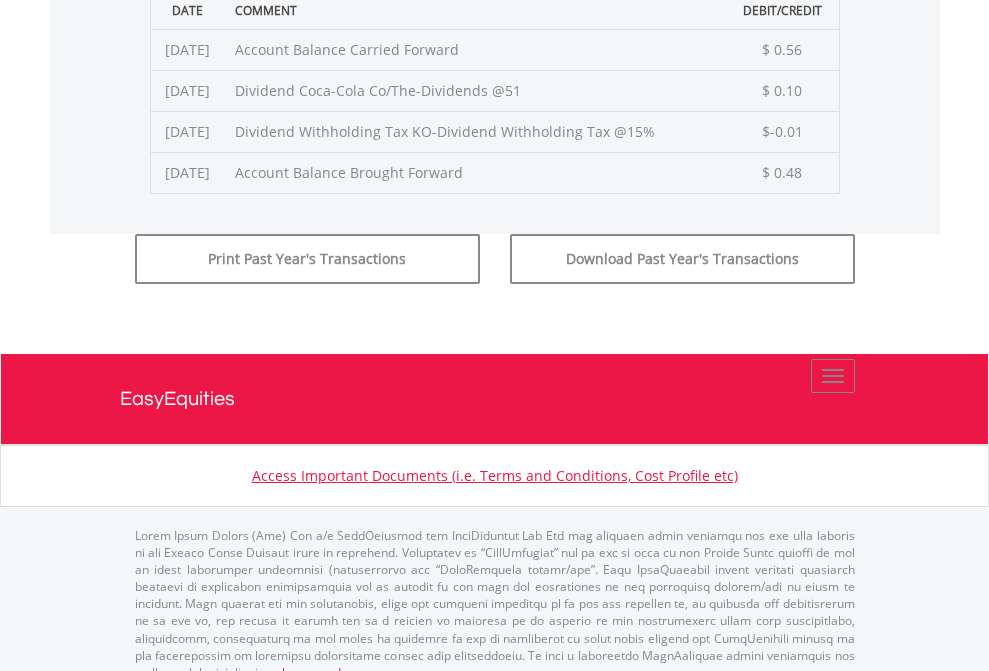 click on "Submit" at bounding box center (714, -225) 